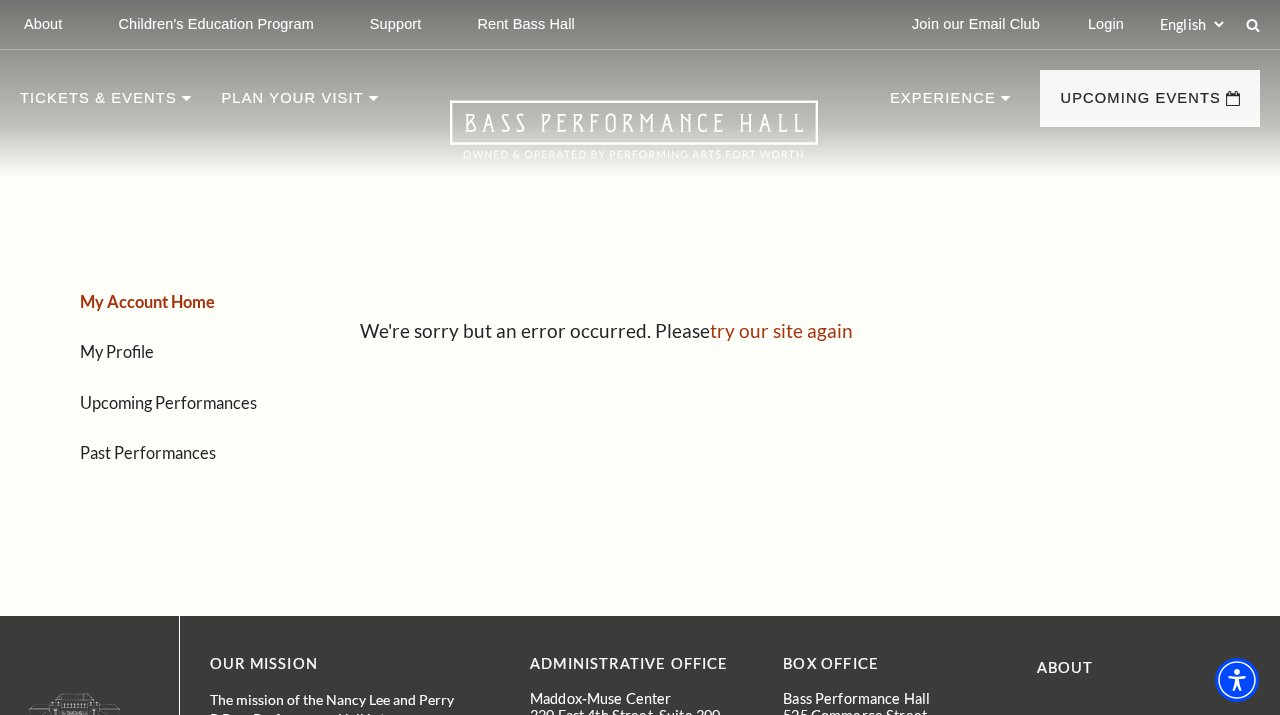 scroll, scrollTop: 0, scrollLeft: 0, axis: both 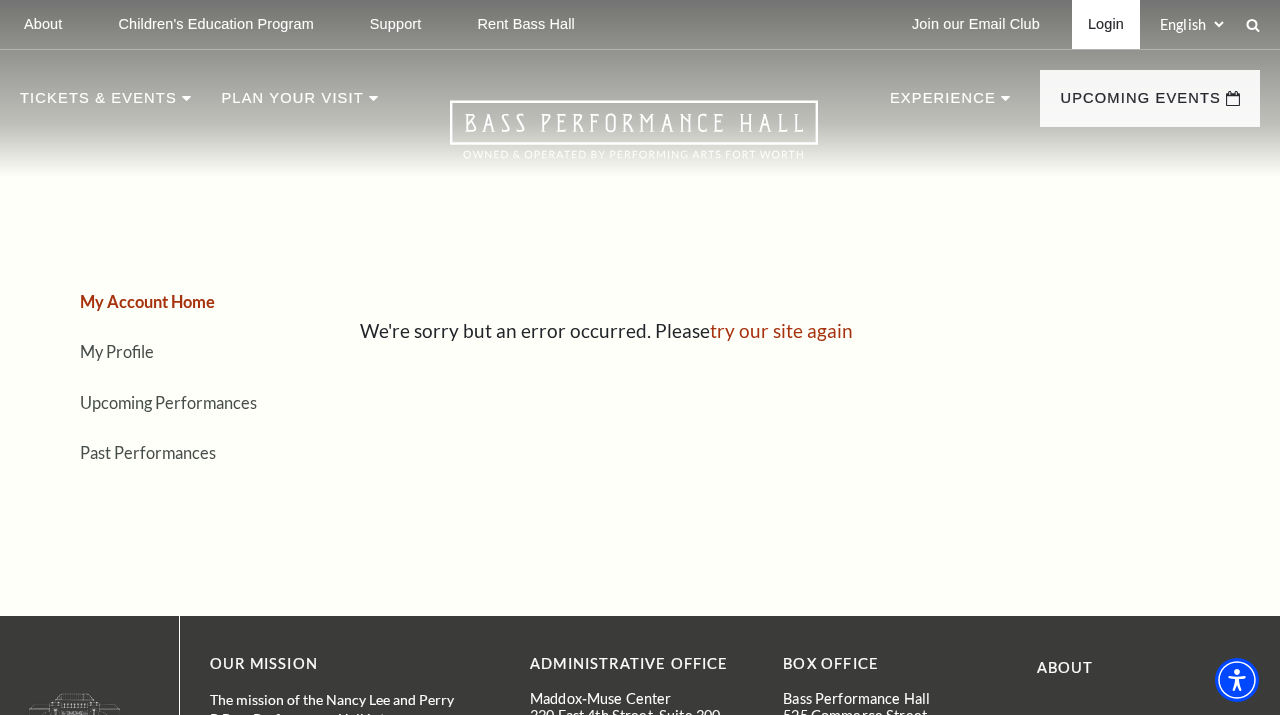 click on "Login" at bounding box center (1106, 24) 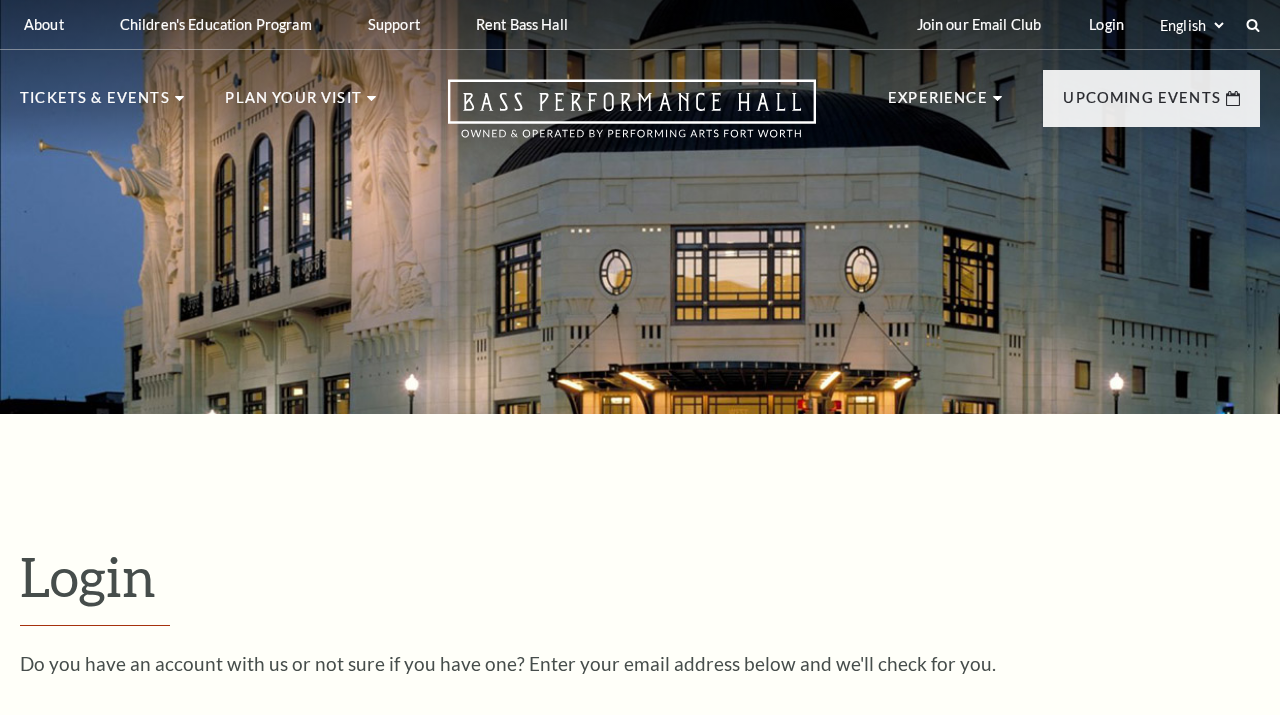 scroll, scrollTop: 544, scrollLeft: 0, axis: vertical 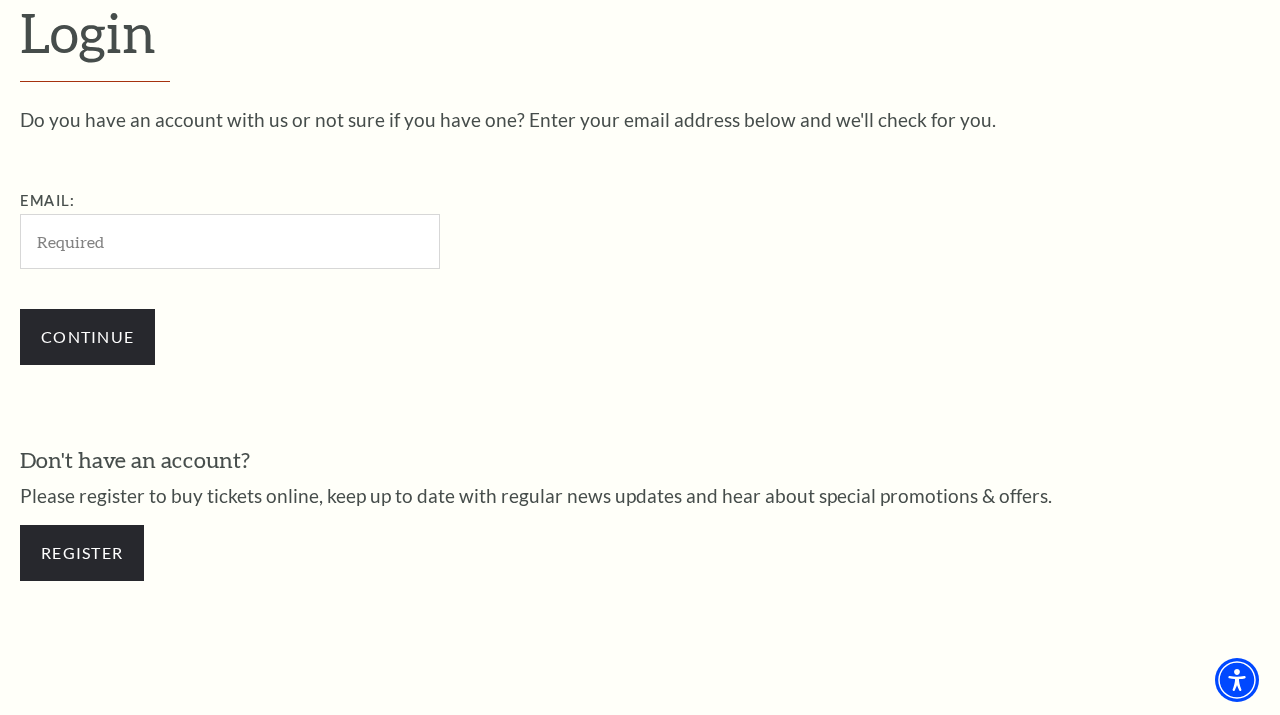 click on "Email:" at bounding box center (230, 241) 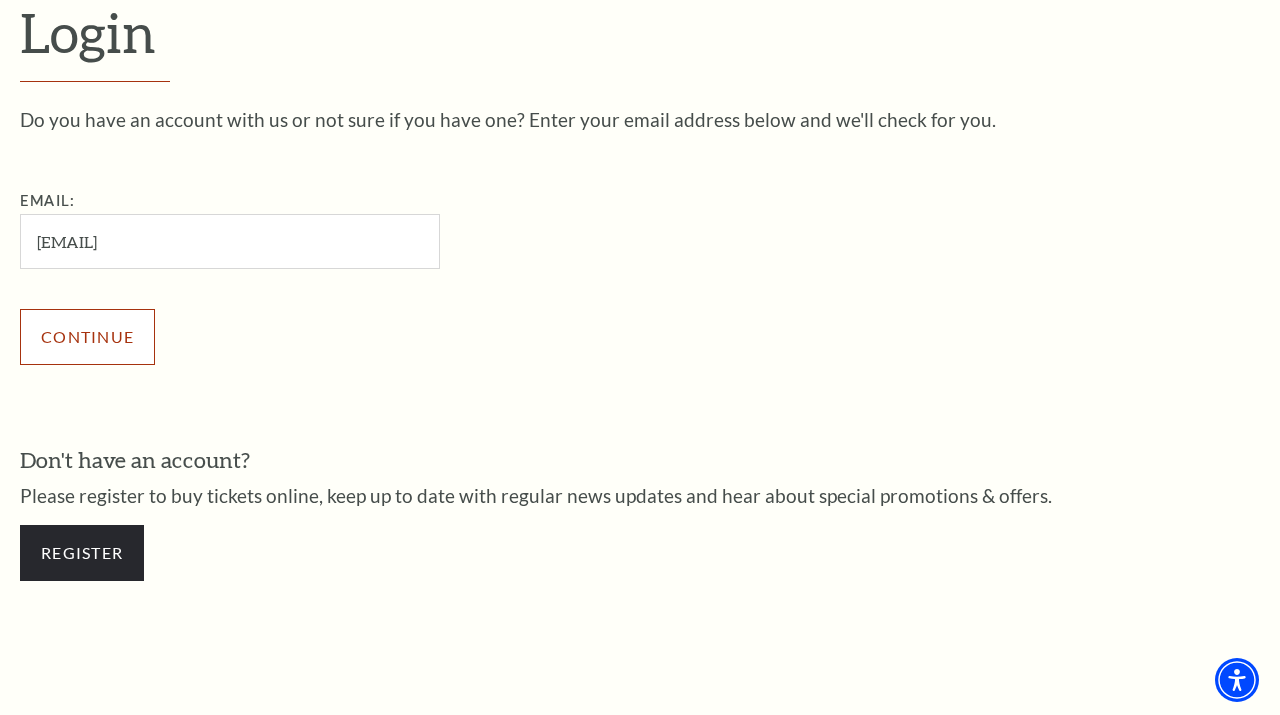 click on "Continue" at bounding box center (87, 337) 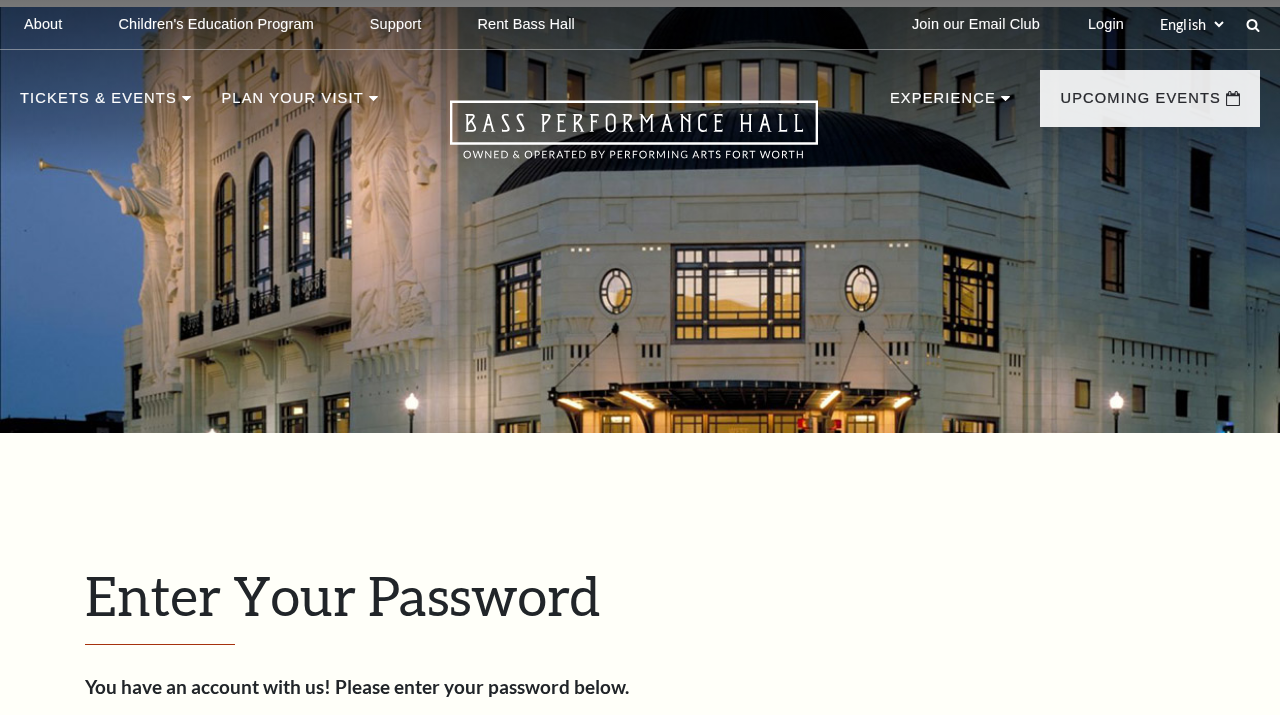 scroll, scrollTop: 563, scrollLeft: 0, axis: vertical 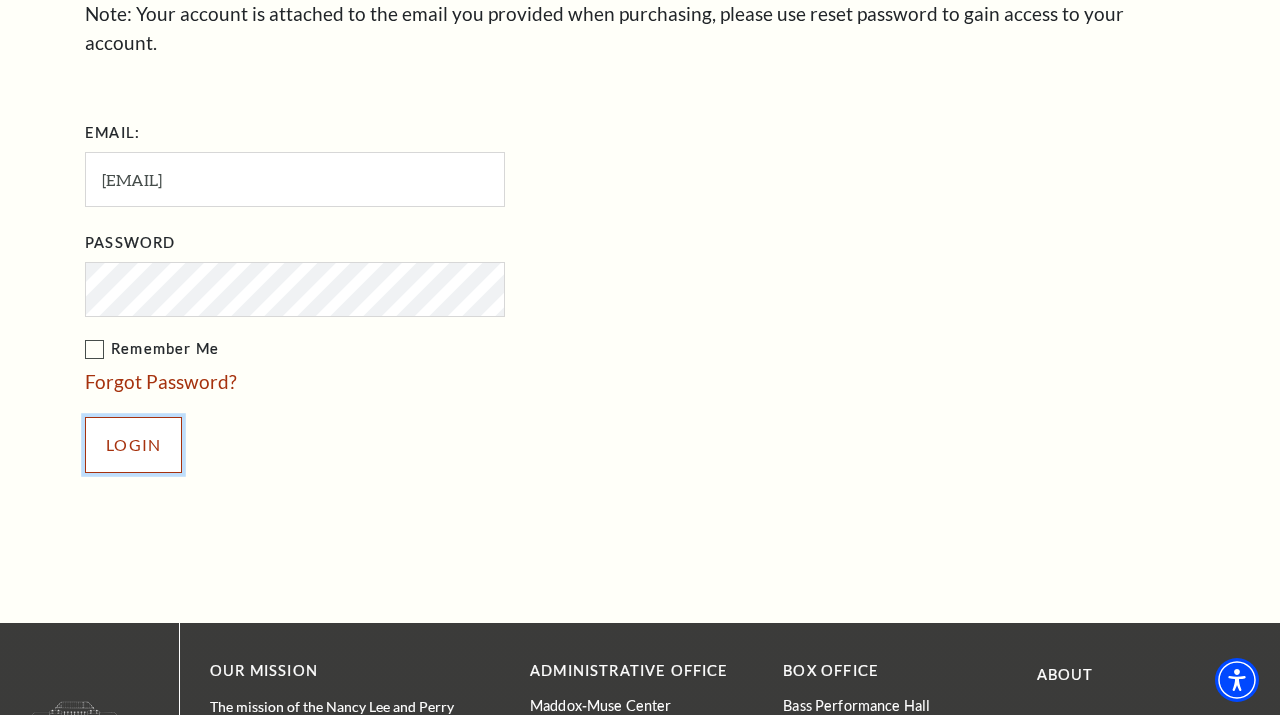 click on "Login" at bounding box center (133, 445) 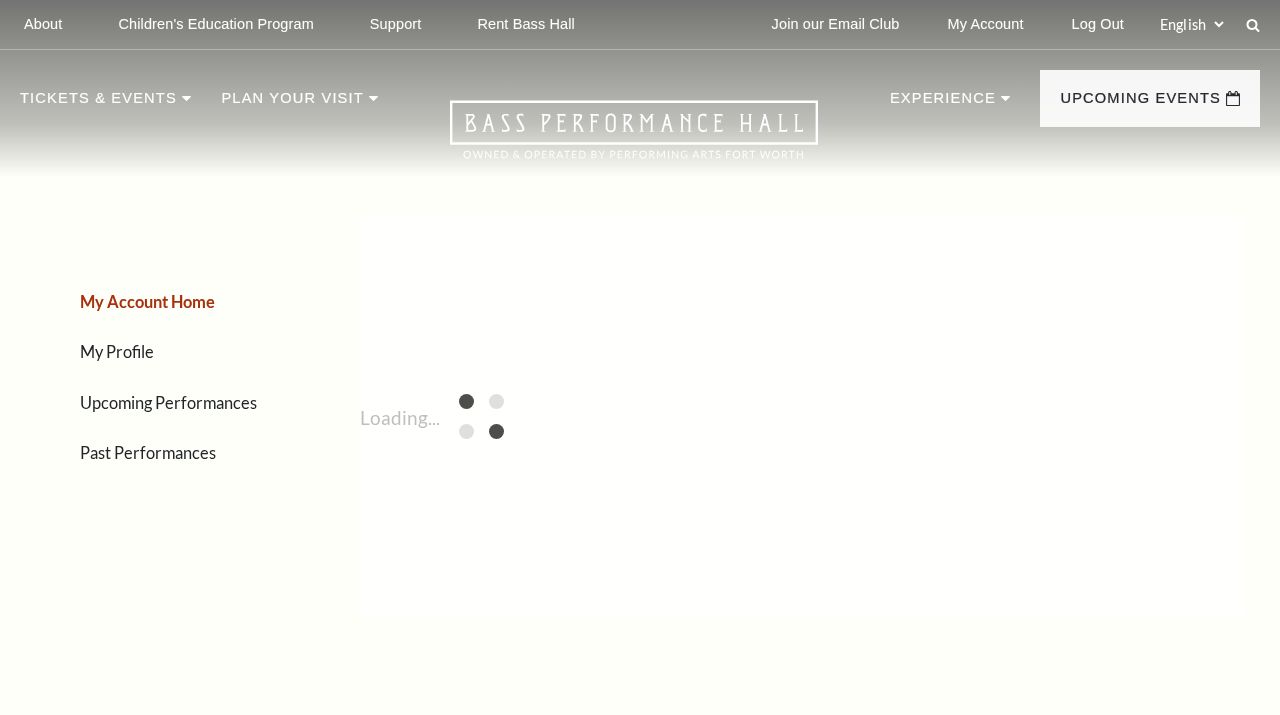 scroll, scrollTop: 0, scrollLeft: 0, axis: both 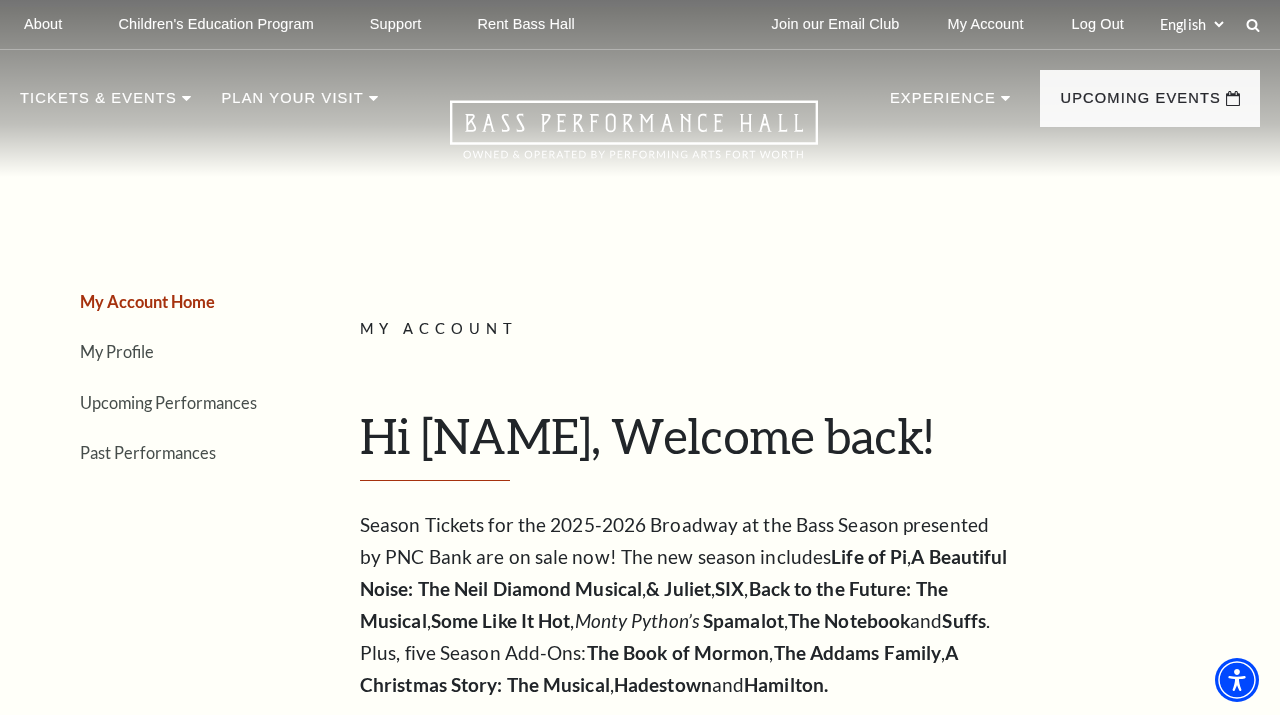 click on "Upcoming Performances" at bounding box center (168, 402) 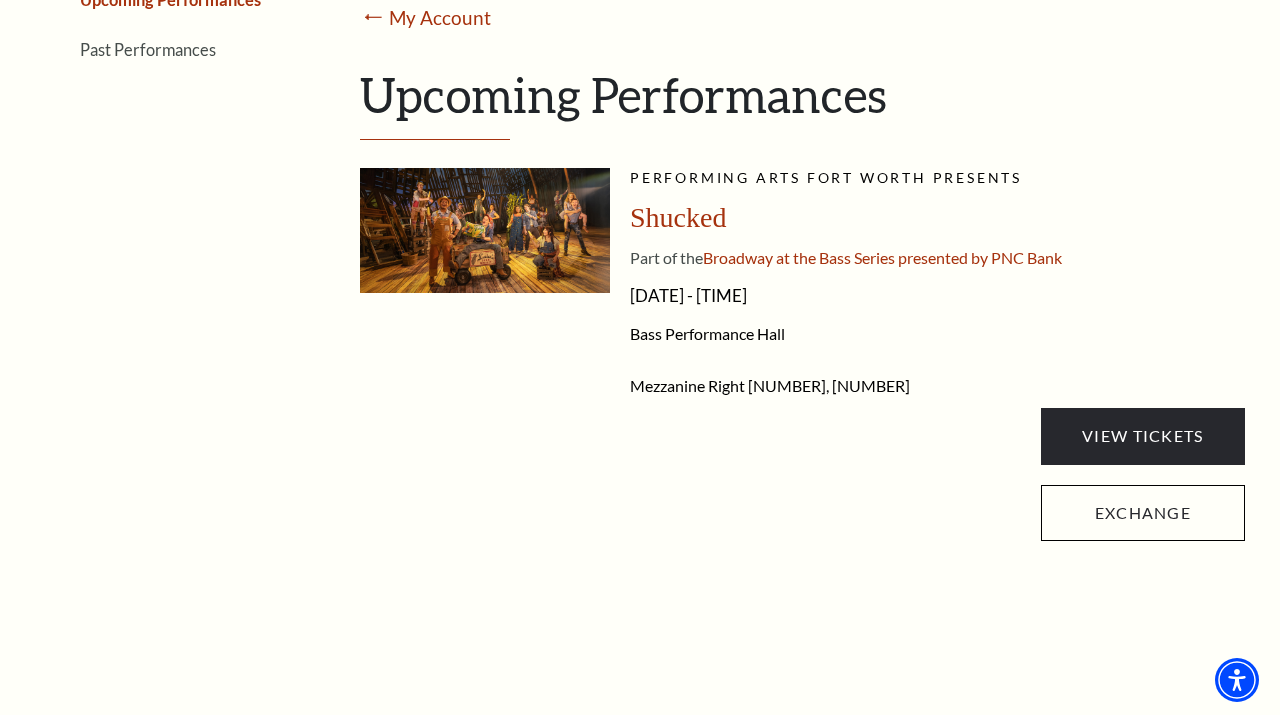 scroll, scrollTop: 396, scrollLeft: 0, axis: vertical 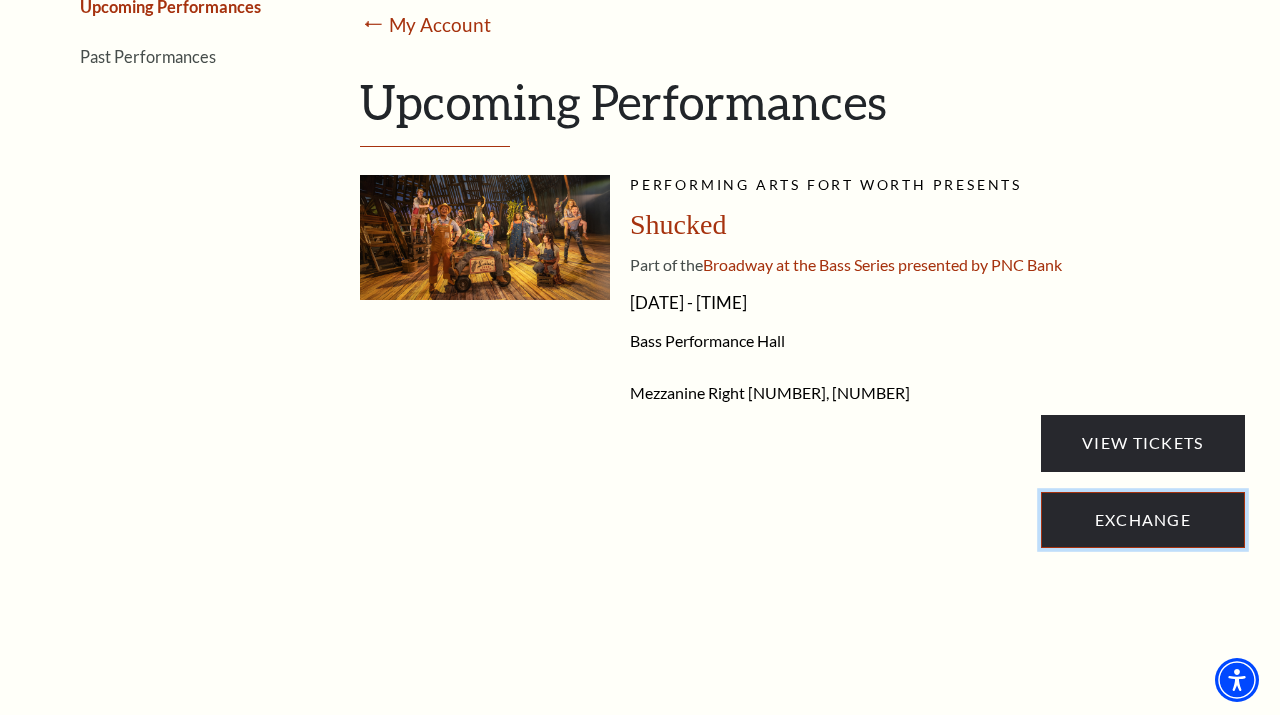 click on "Exchange" at bounding box center [1143, 520] 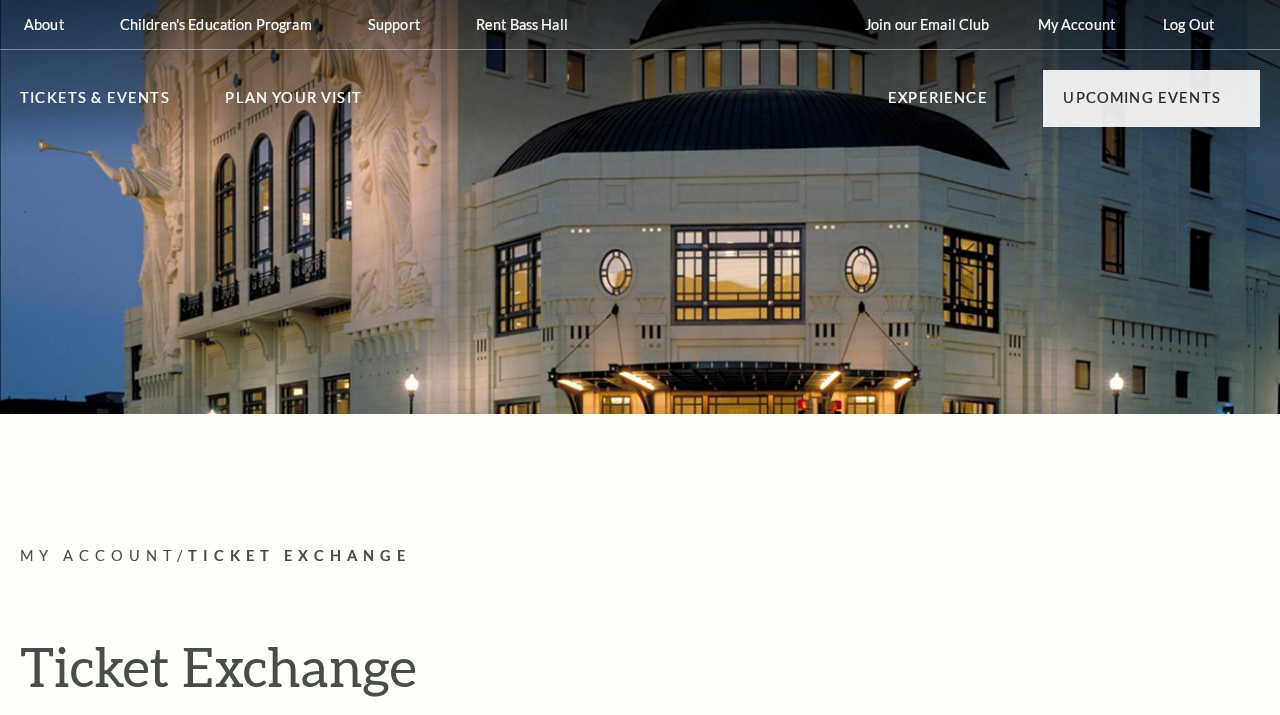 scroll, scrollTop: 0, scrollLeft: 0, axis: both 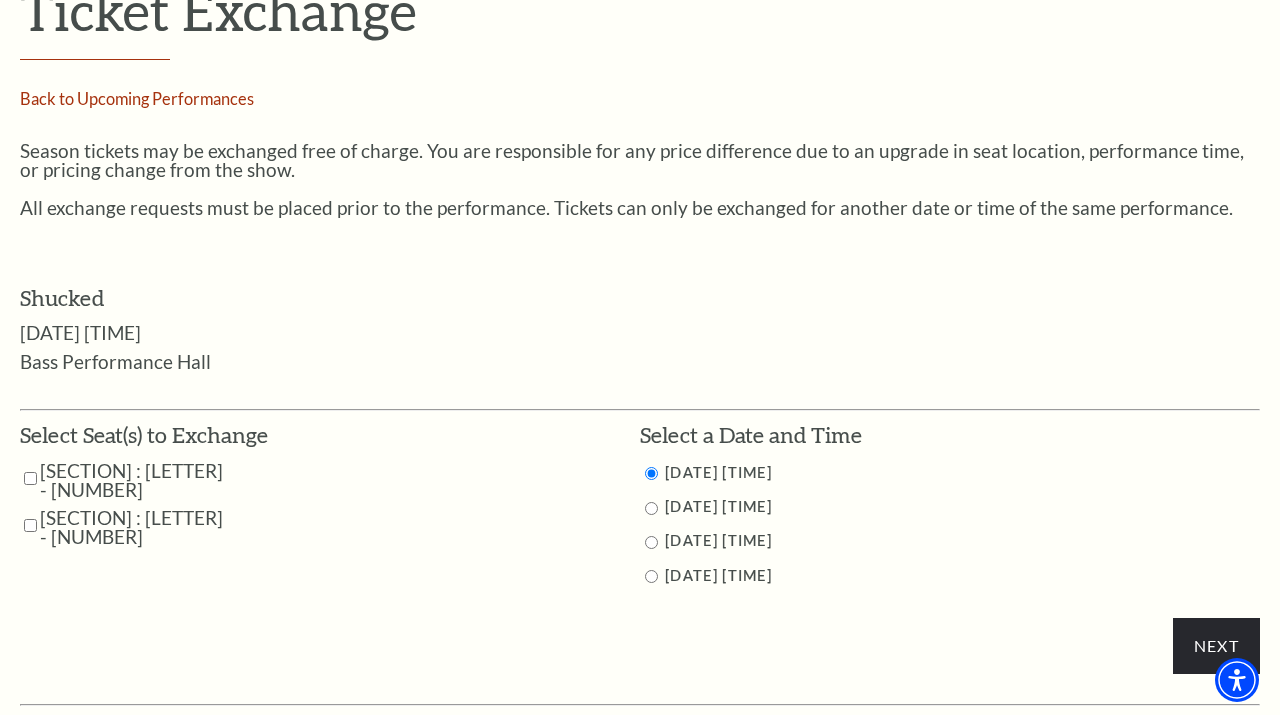 click at bounding box center (30, 478) 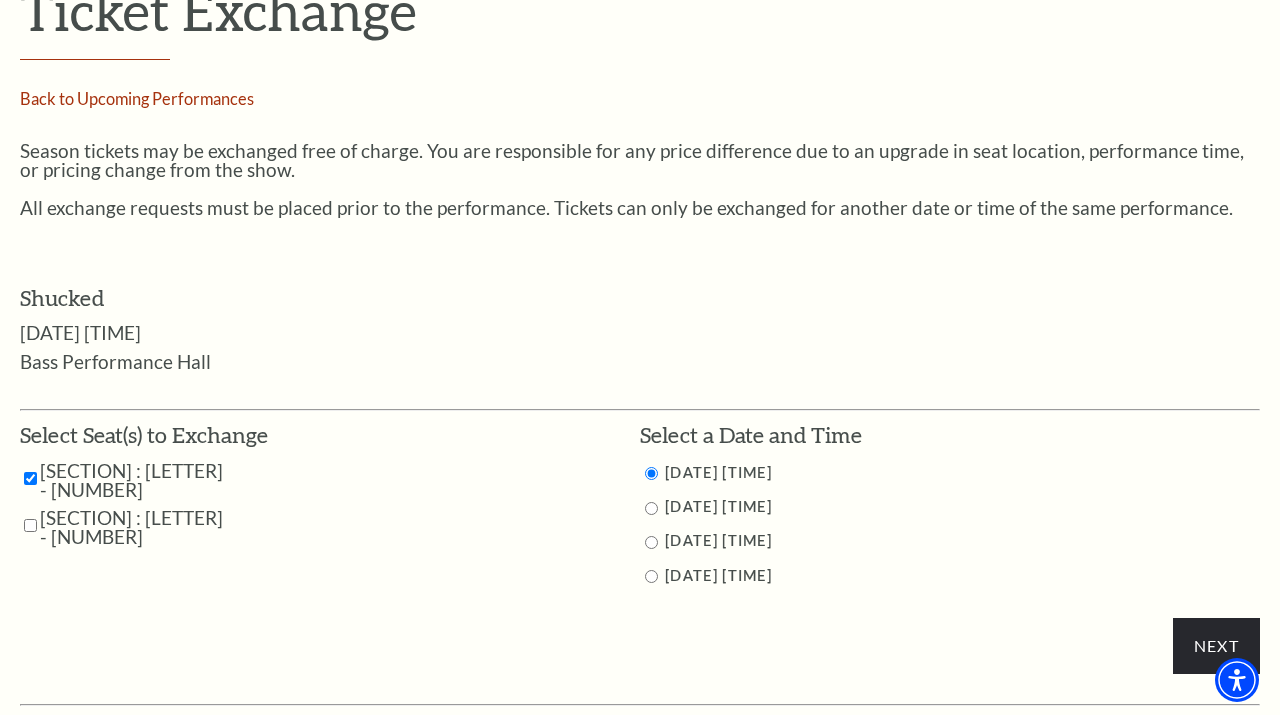 click at bounding box center (30, 525) 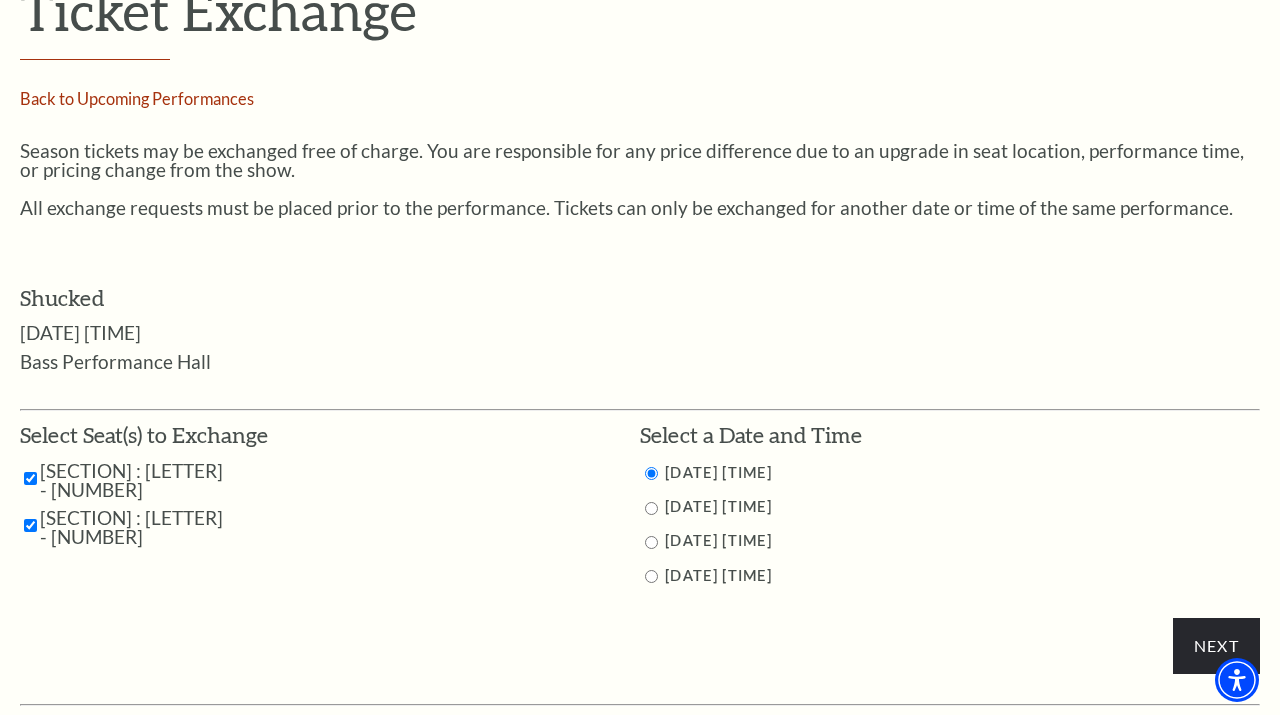 click at bounding box center [651, 542] 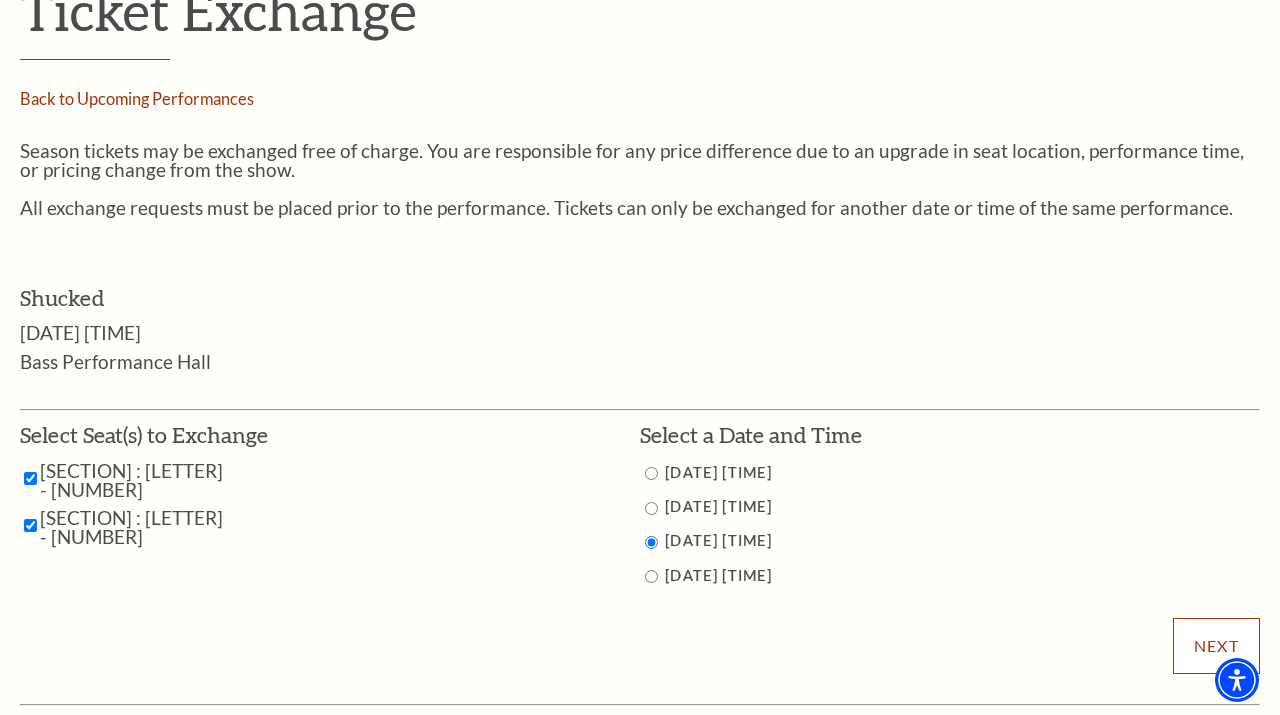 click on "Next" at bounding box center [1216, 646] 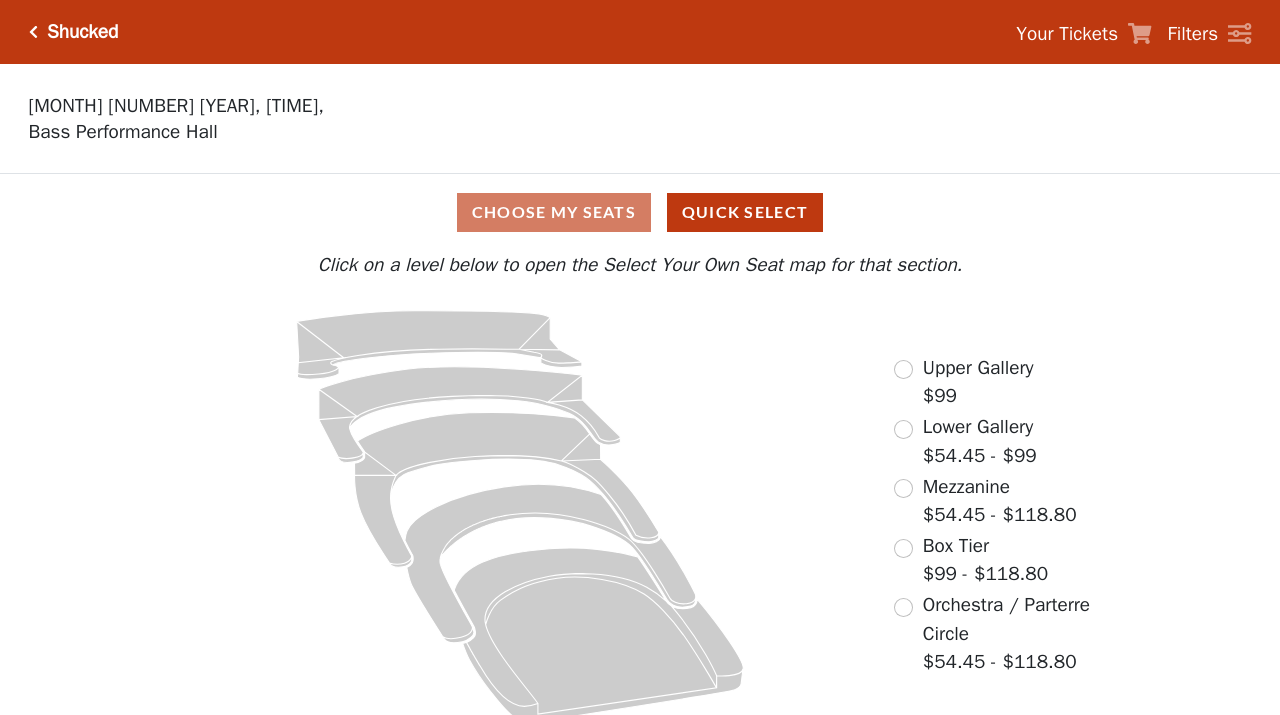 scroll, scrollTop: 0, scrollLeft: 0, axis: both 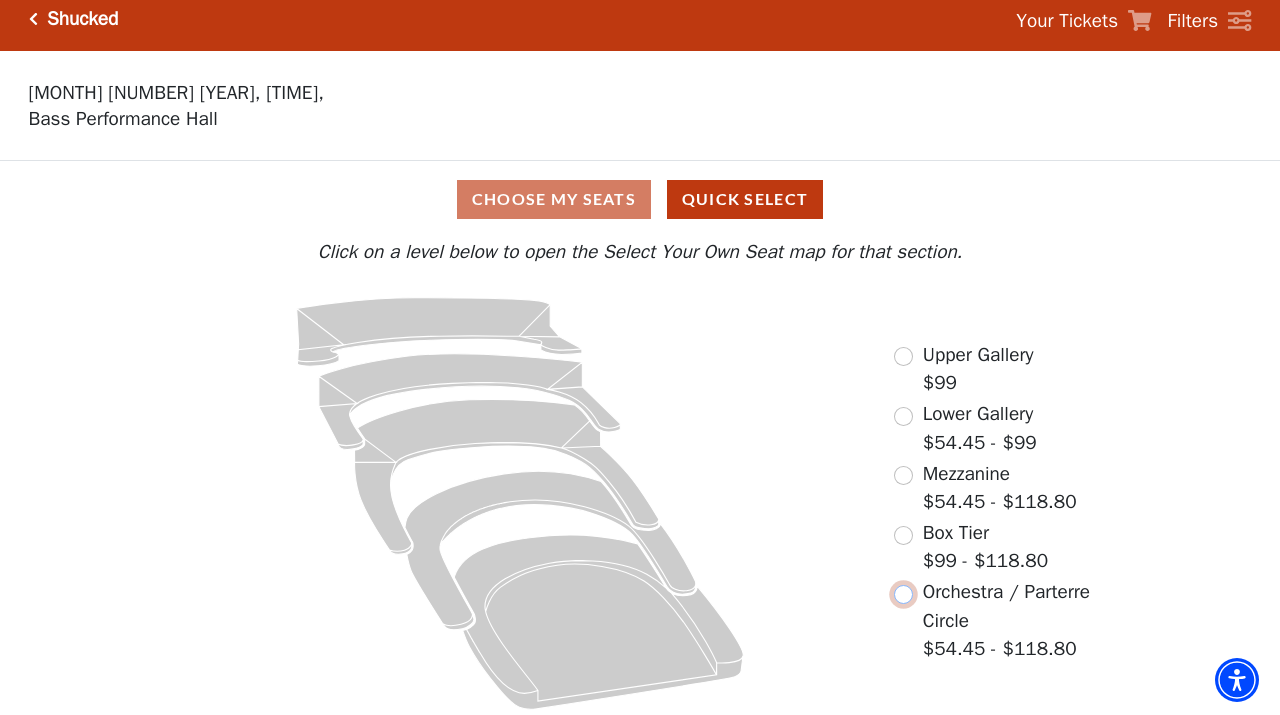 click at bounding box center [903, 594] 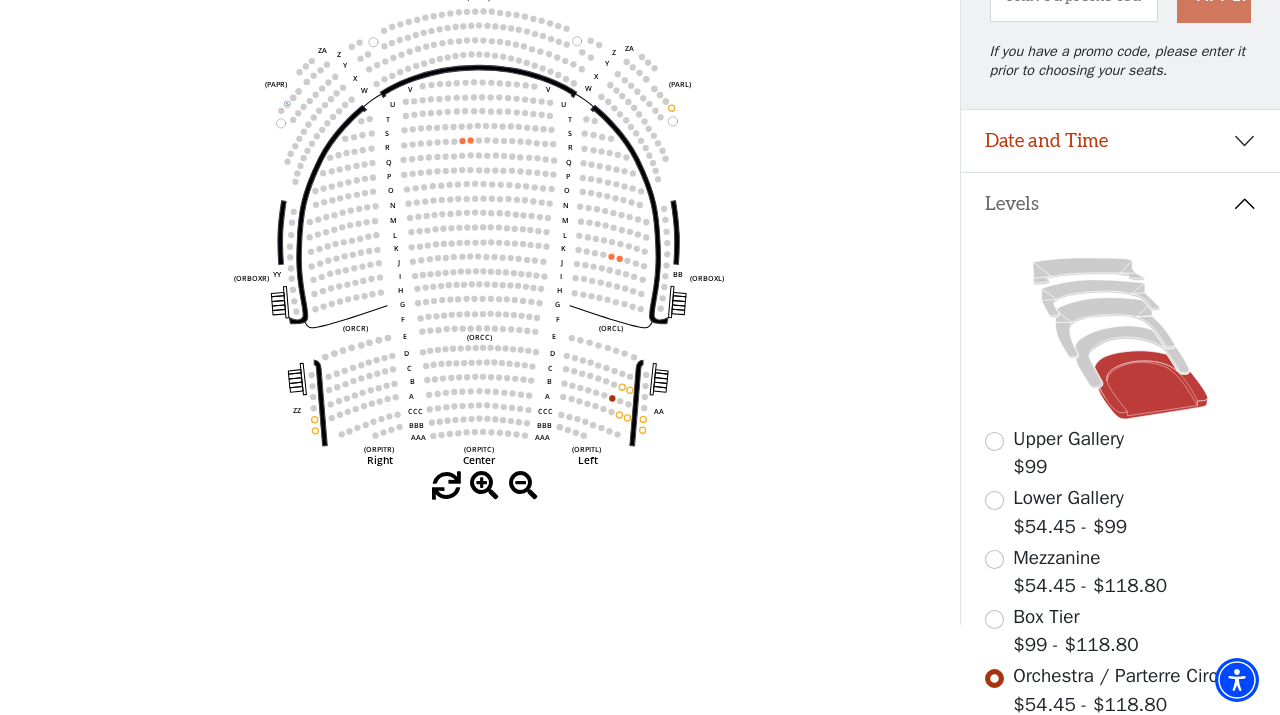scroll, scrollTop: 304, scrollLeft: 0, axis: vertical 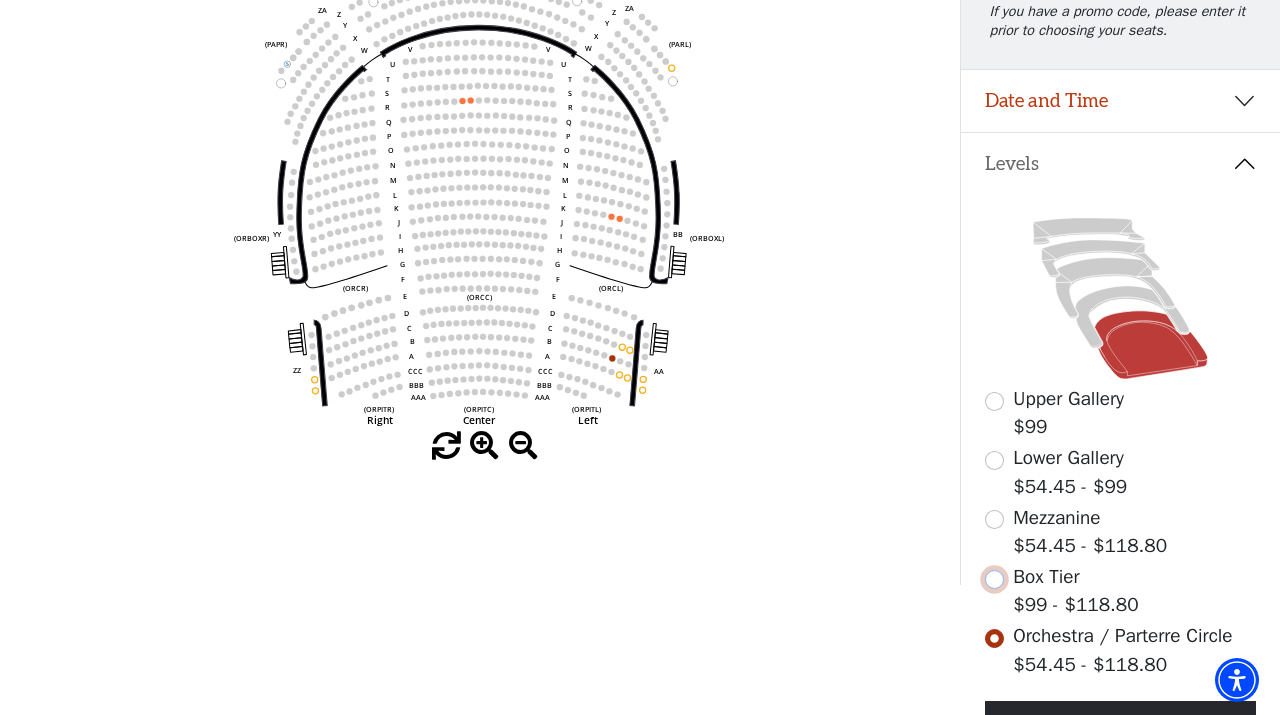 click at bounding box center [994, 579] 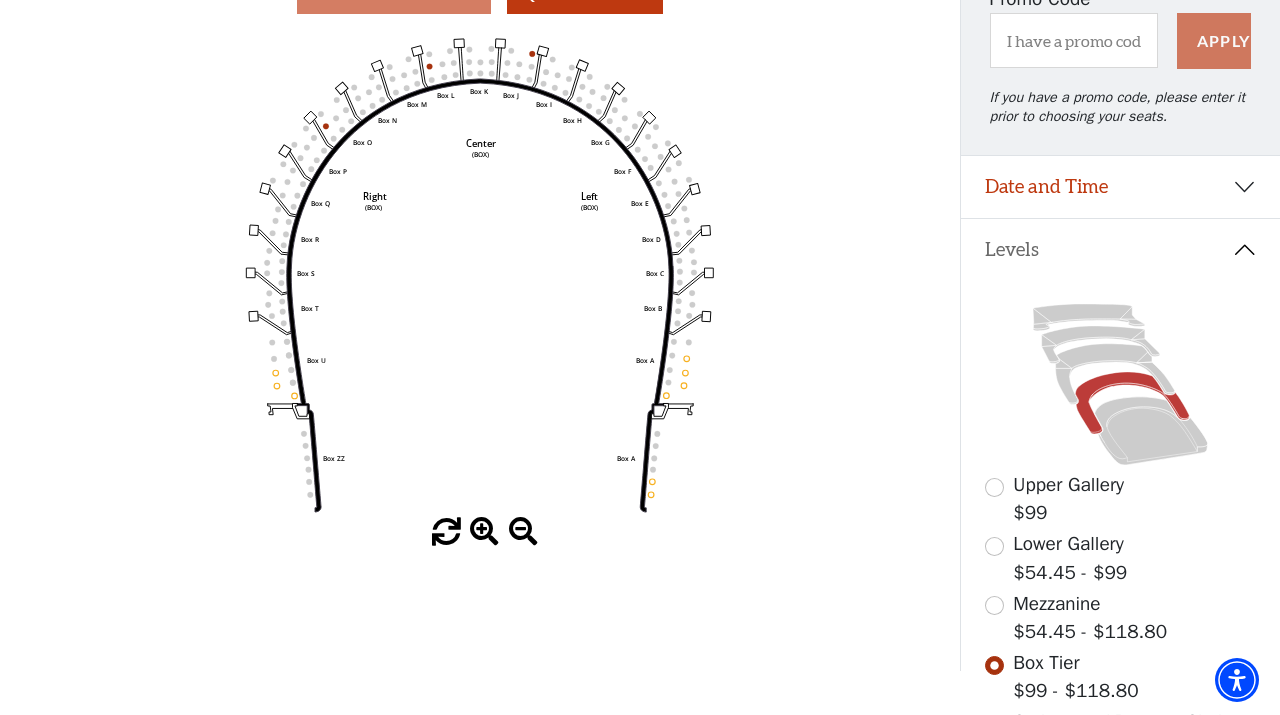 scroll, scrollTop: 232, scrollLeft: 0, axis: vertical 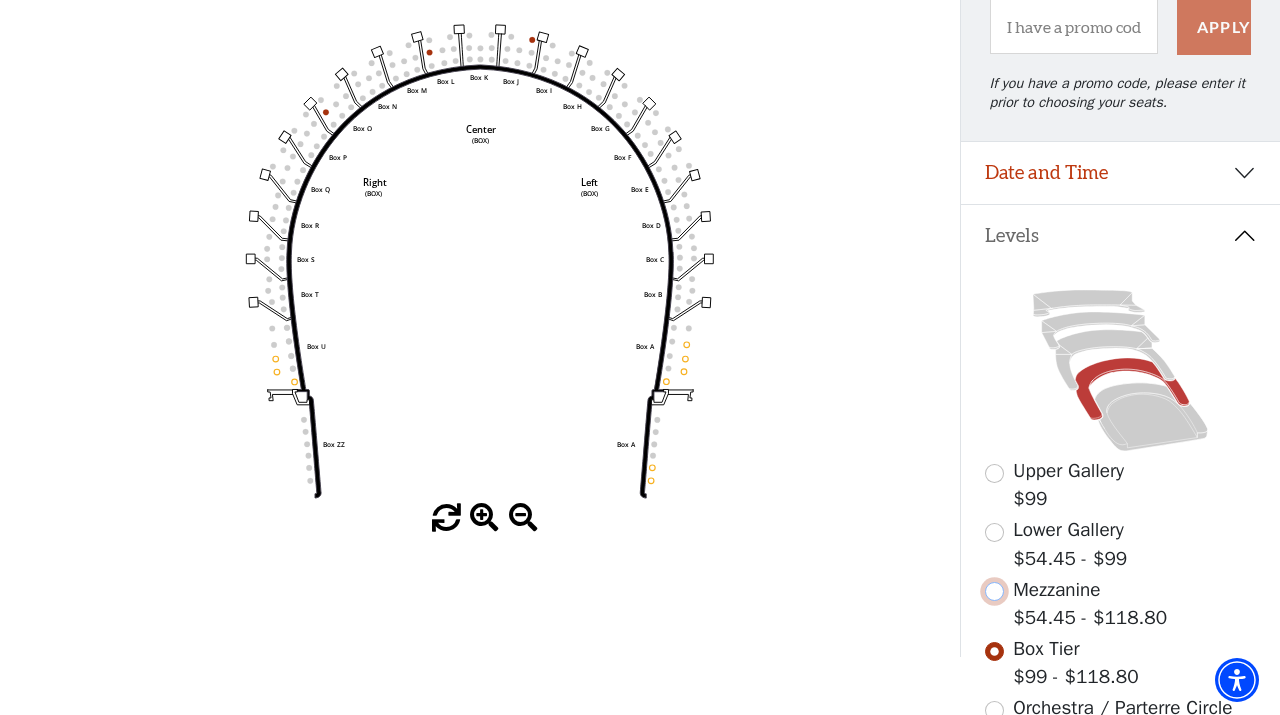 click at bounding box center (994, 591) 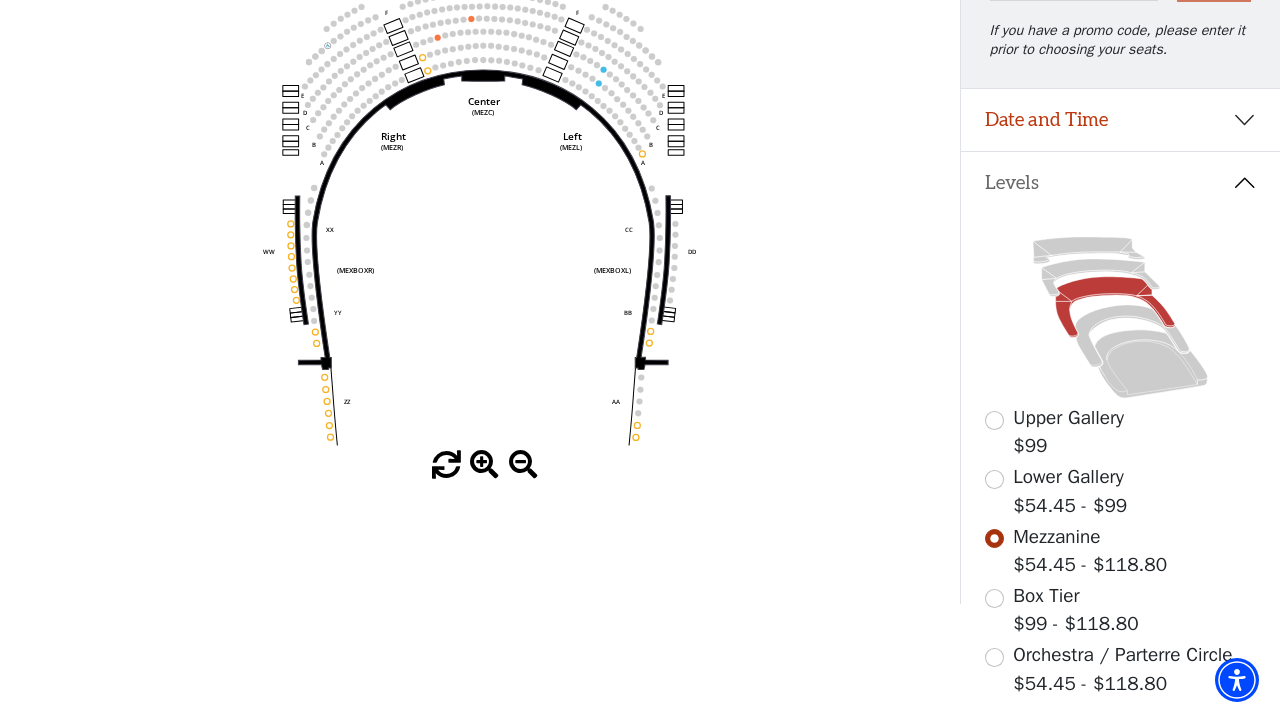 scroll, scrollTop: 288, scrollLeft: 0, axis: vertical 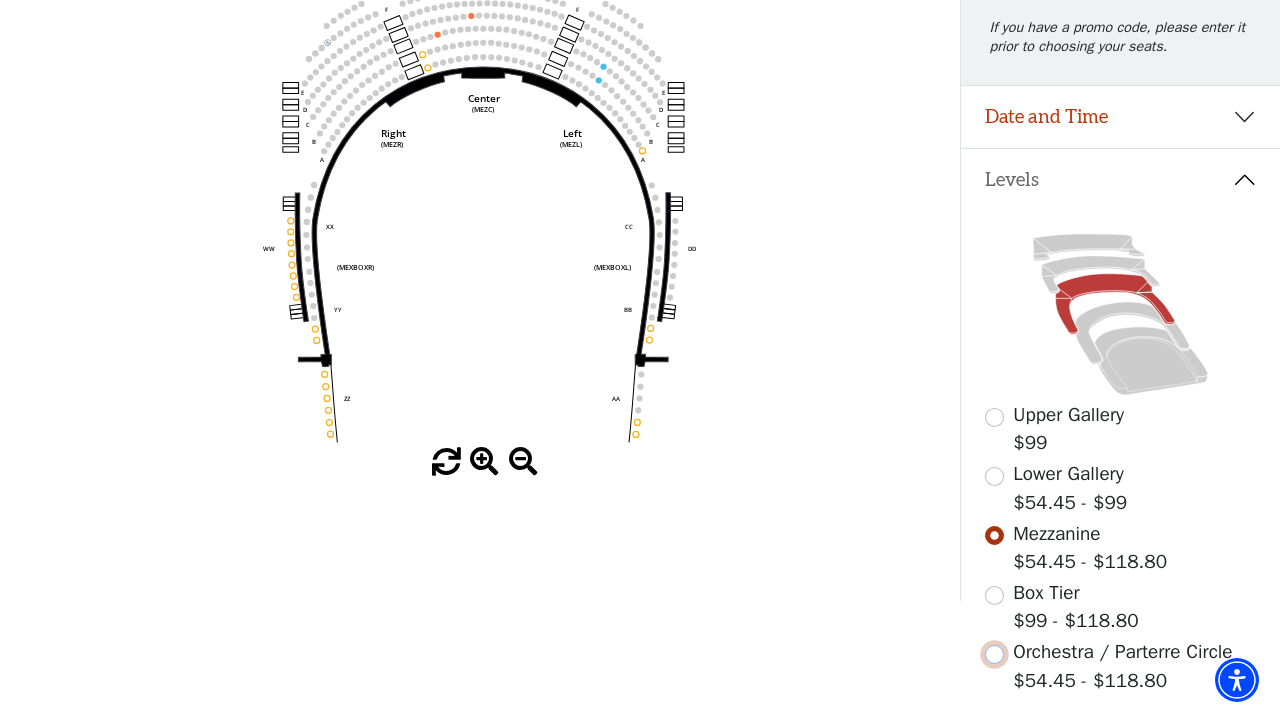 click at bounding box center (994, 654) 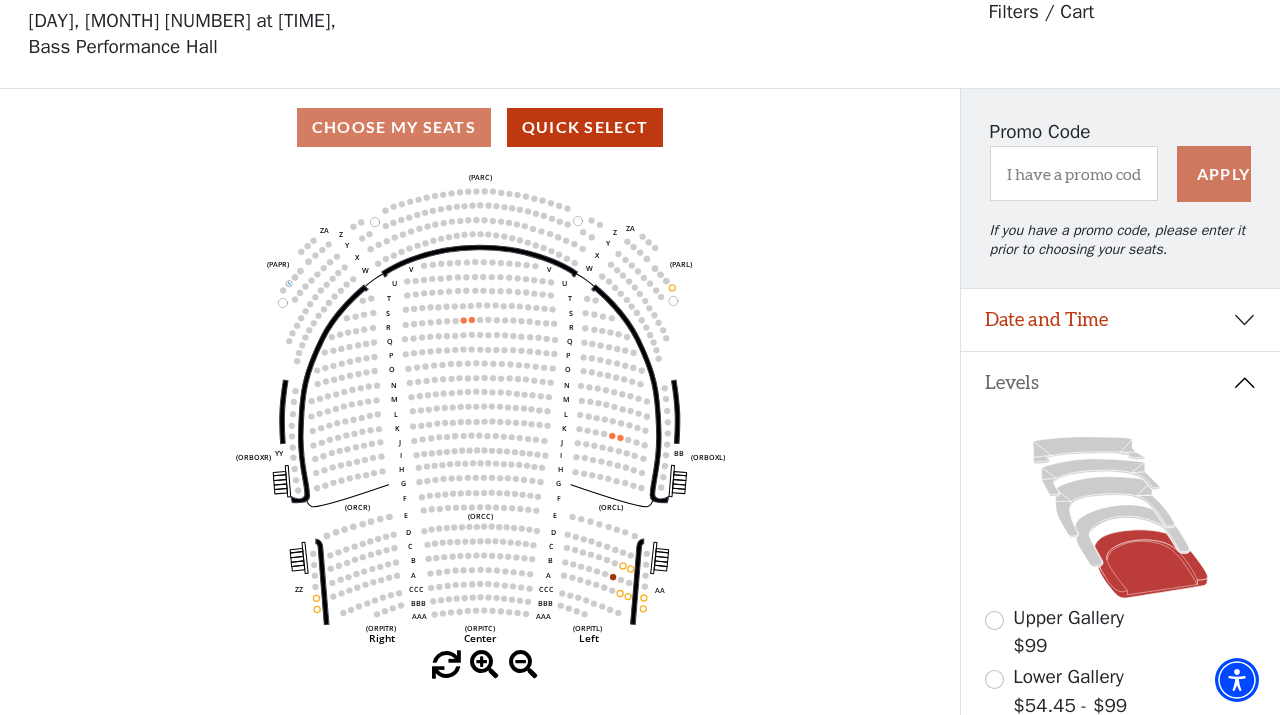 scroll, scrollTop: 92, scrollLeft: 0, axis: vertical 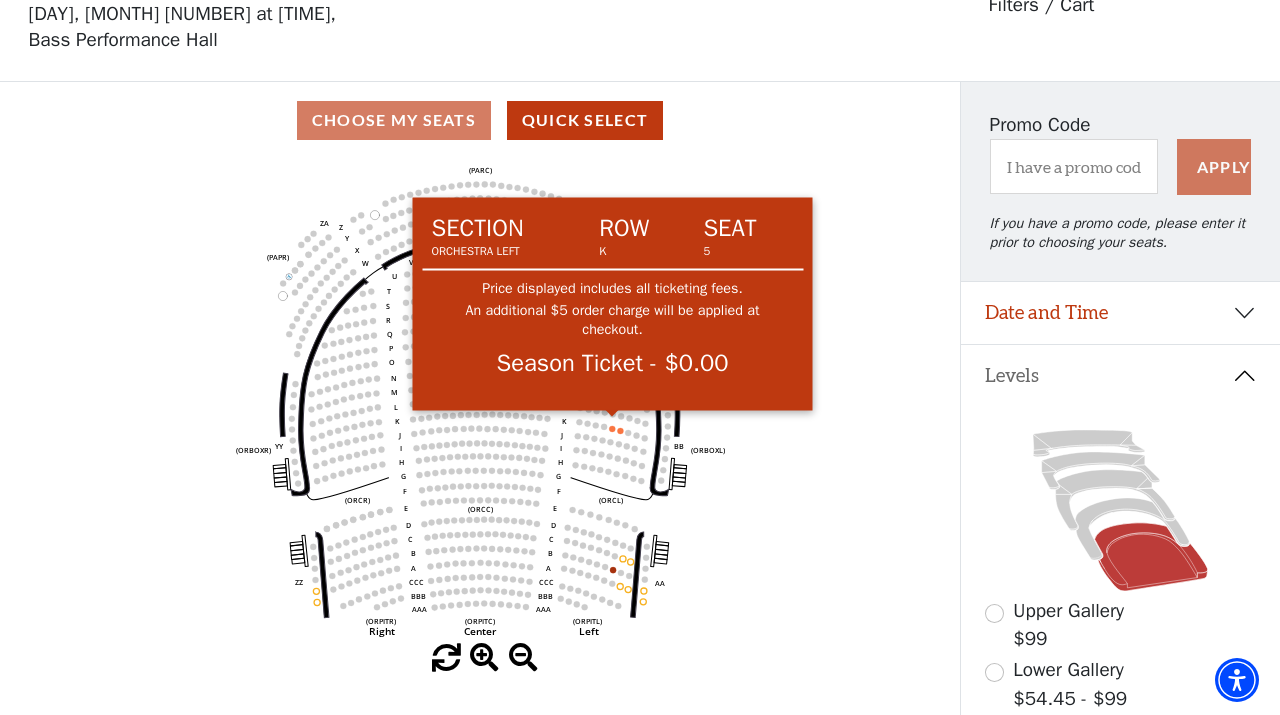 click 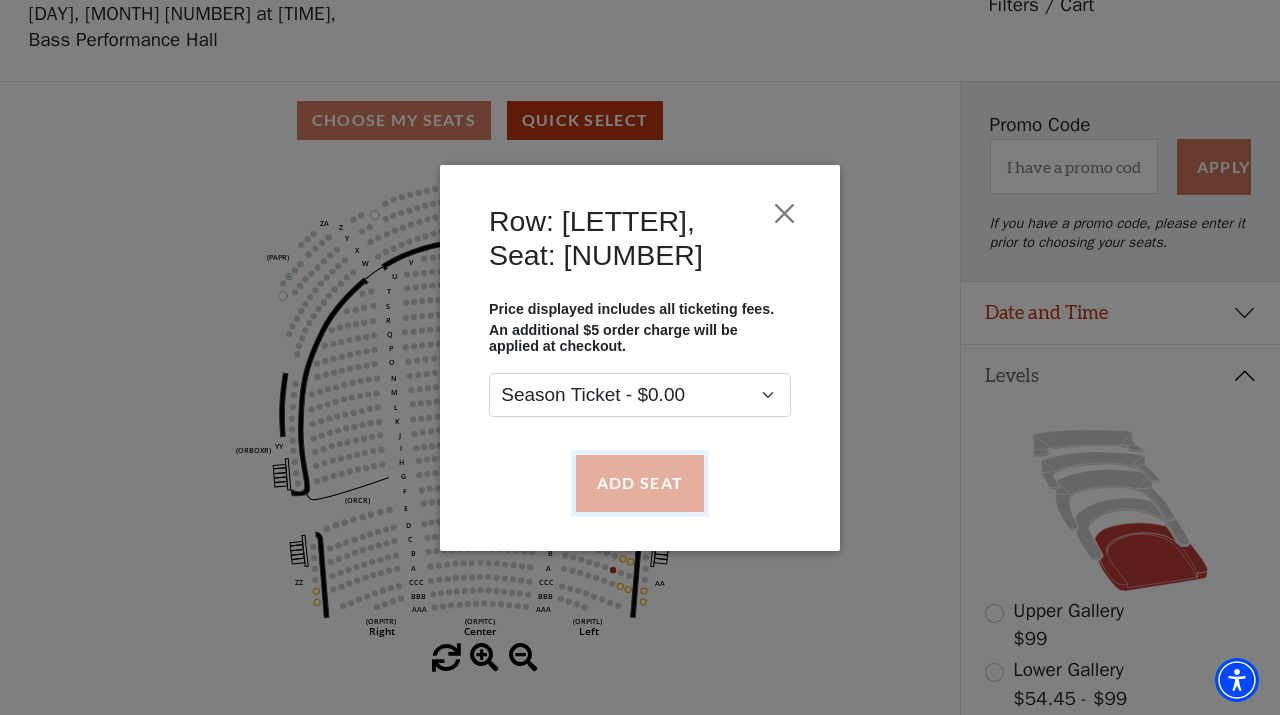 click on "Add Seat" at bounding box center [640, 483] 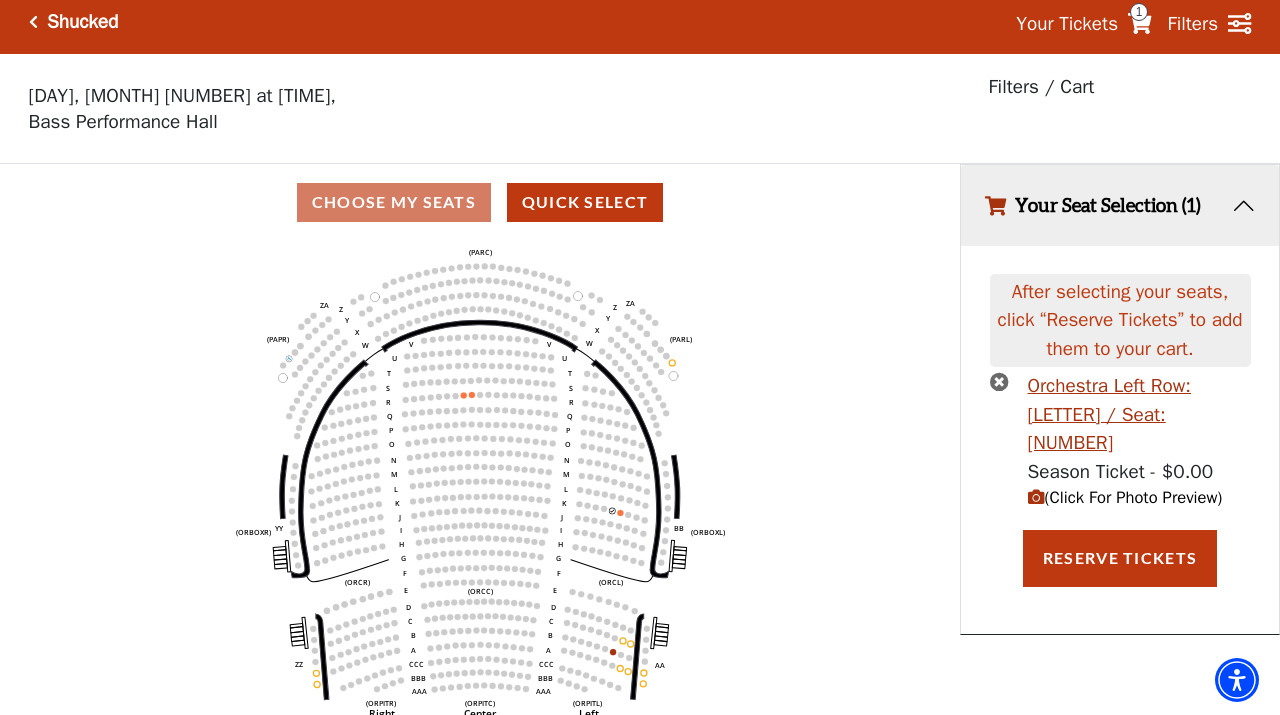 scroll, scrollTop: 0, scrollLeft: 0, axis: both 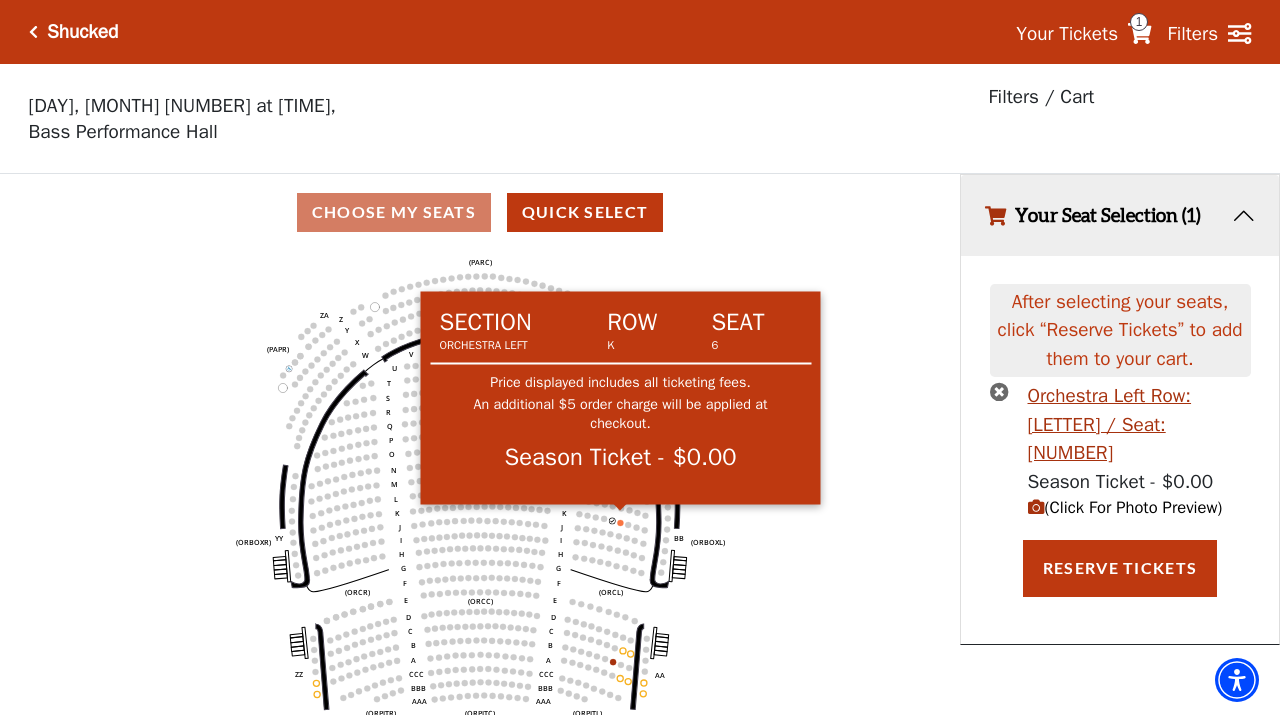 click 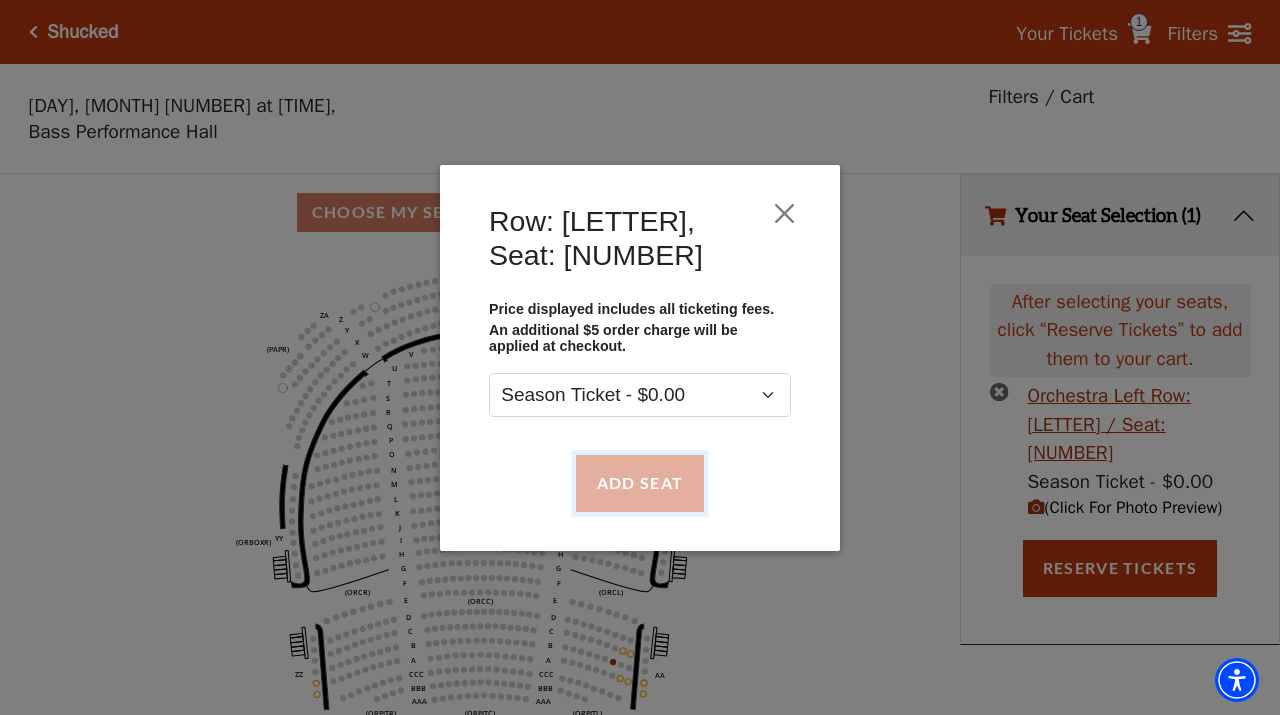 click on "Add Seat" at bounding box center [640, 483] 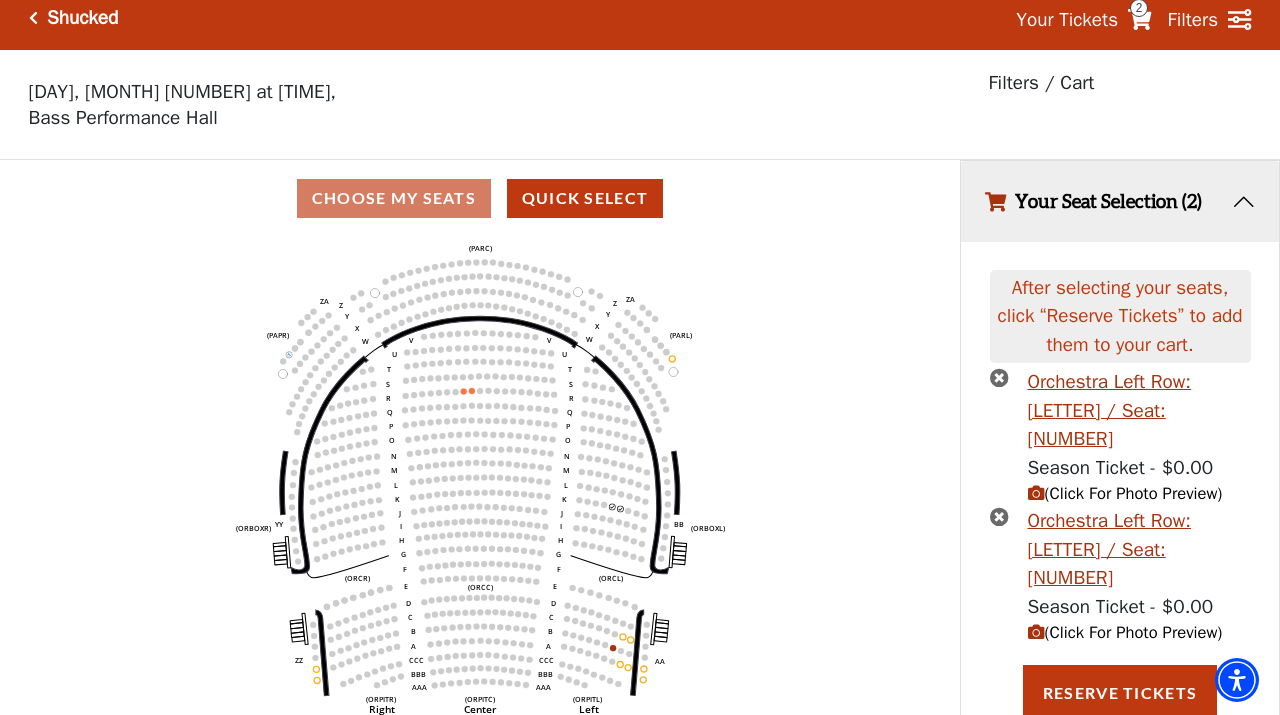 scroll, scrollTop: 15, scrollLeft: 0, axis: vertical 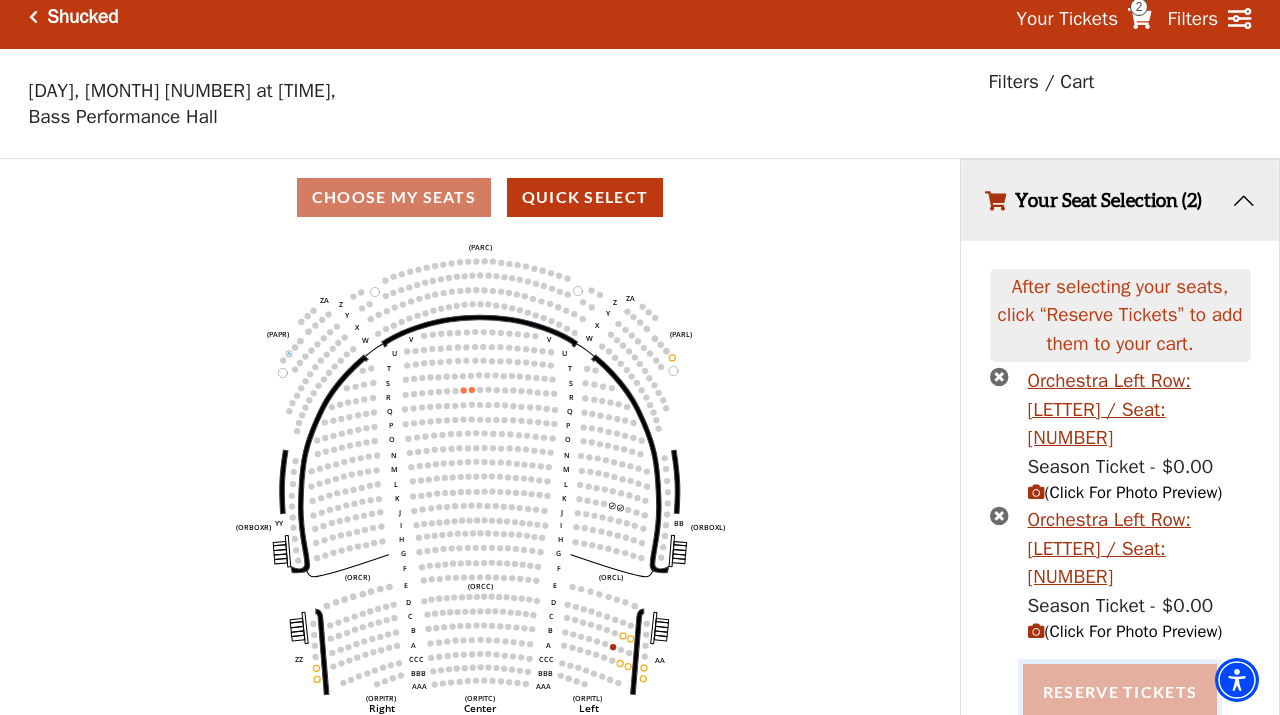 click on "Reserve Tickets" at bounding box center [1120, 692] 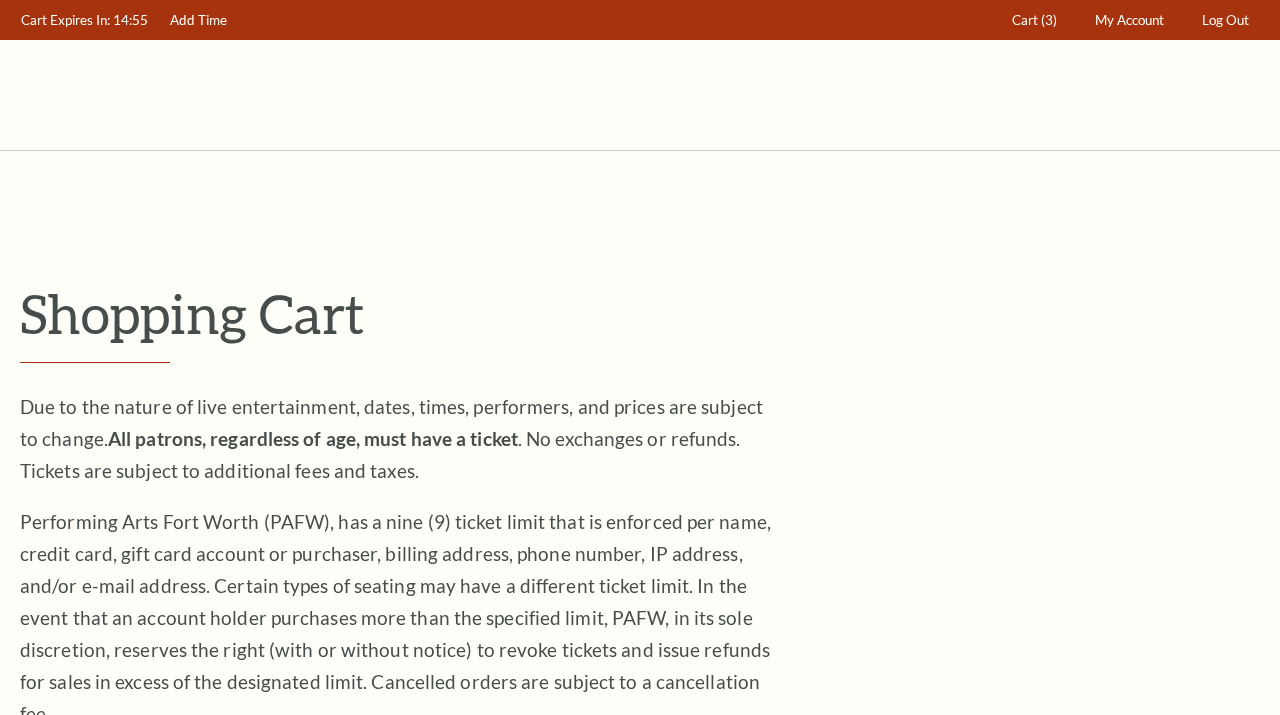 scroll, scrollTop: 0, scrollLeft: 0, axis: both 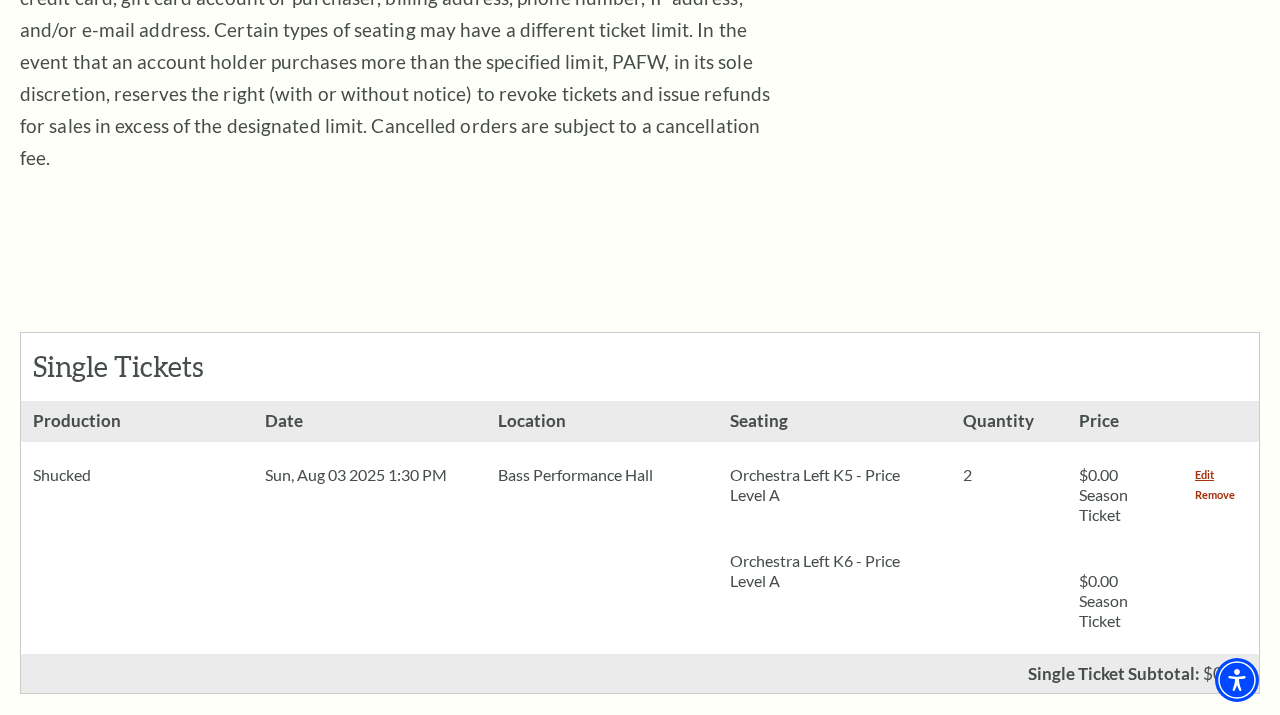 click on "Remove" at bounding box center (1215, 495) 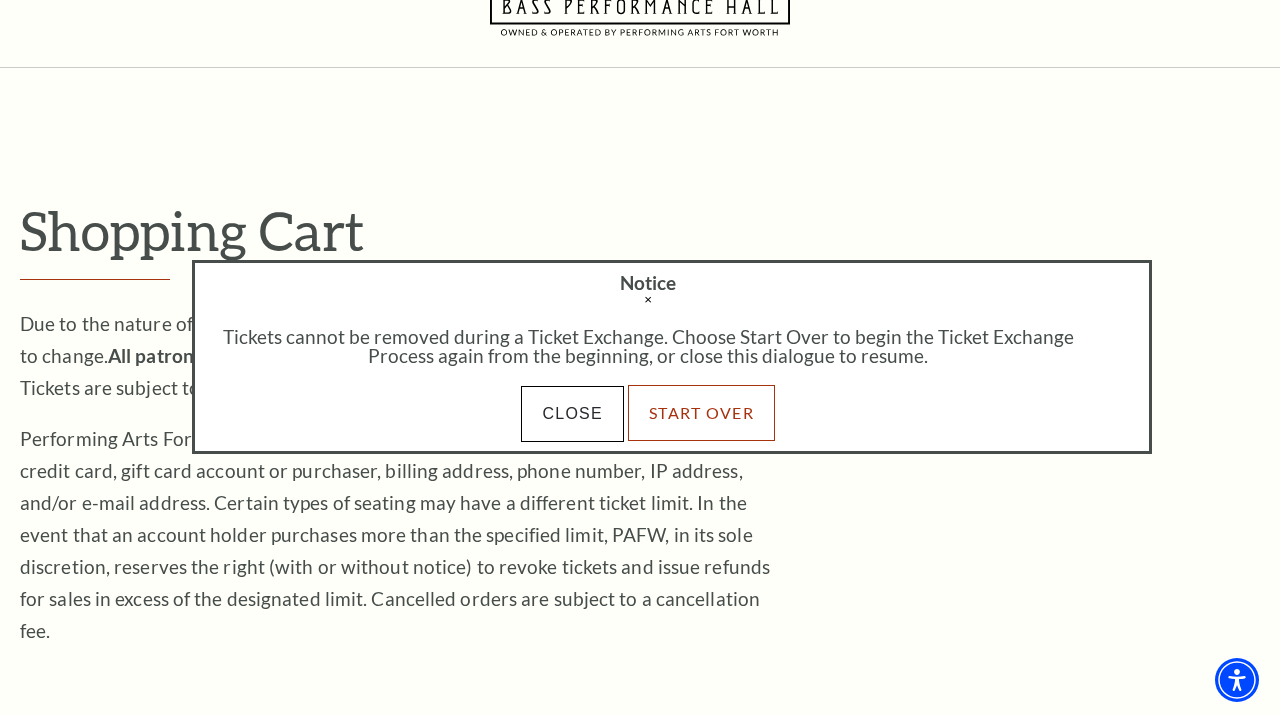click on "Start Over" at bounding box center [701, 413] 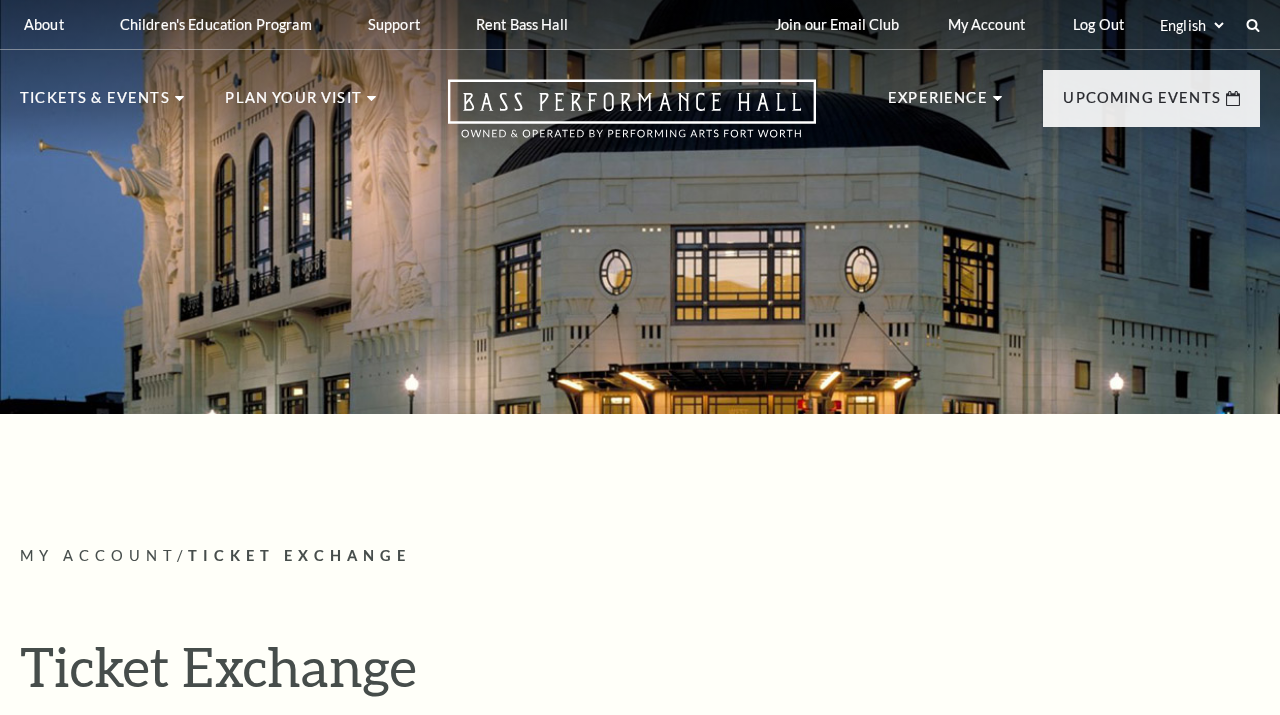 scroll, scrollTop: 0, scrollLeft: 0, axis: both 